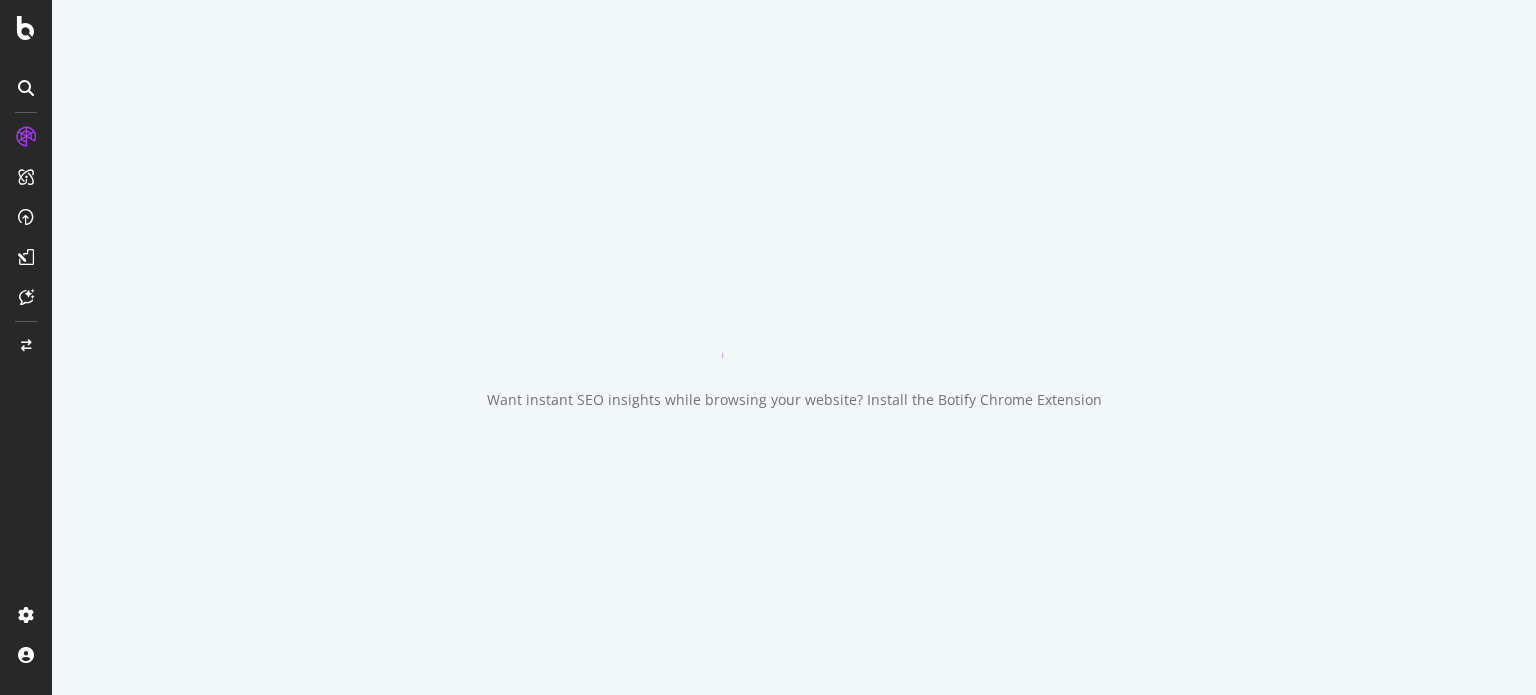 scroll, scrollTop: 0, scrollLeft: 0, axis: both 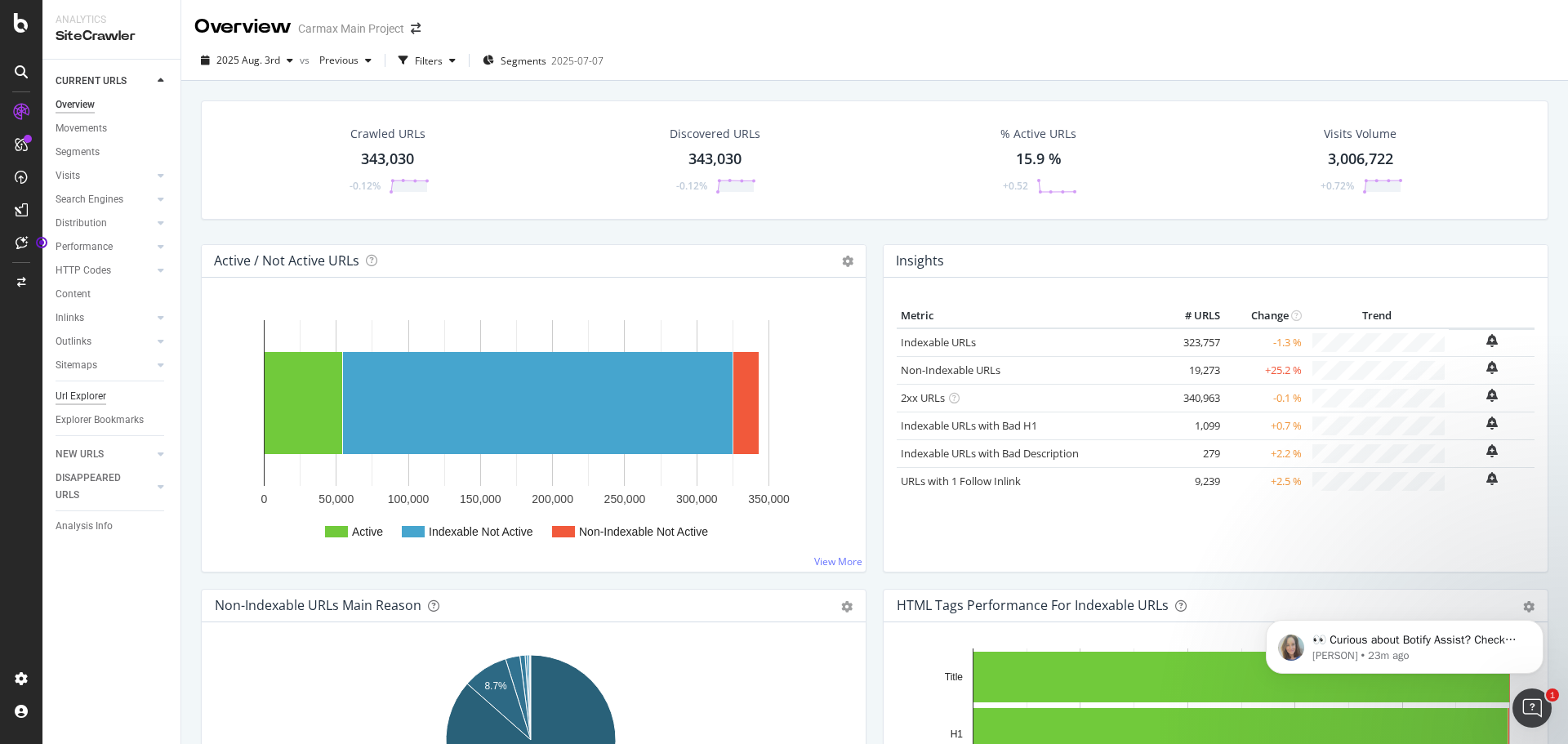 click on "Url Explorer" at bounding box center (81, 396) 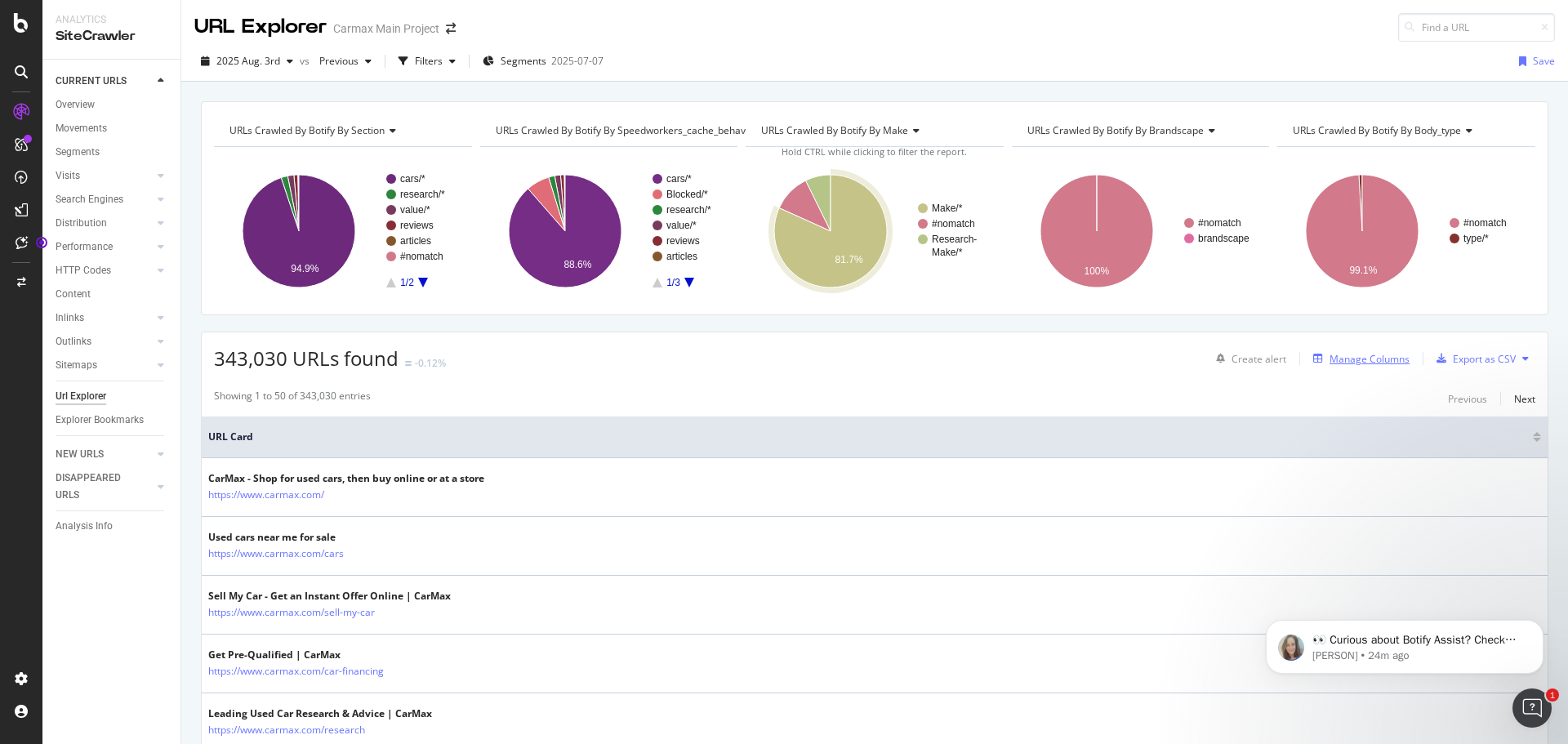 click on "Manage Columns" at bounding box center (1370, 359) 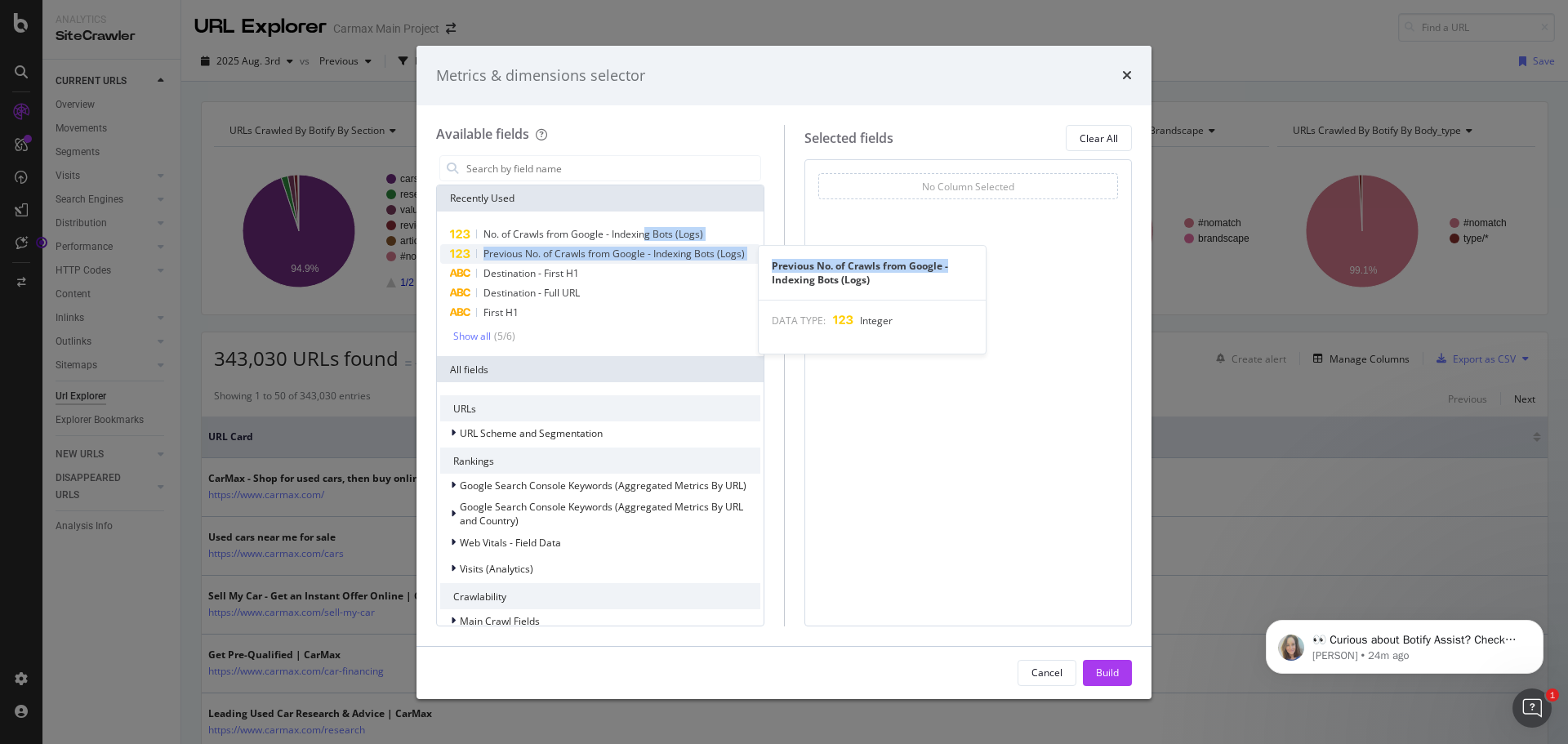 drag, startPoint x: 646, startPoint y: 234, endPoint x: 967, endPoint y: 257, distance: 321.8229 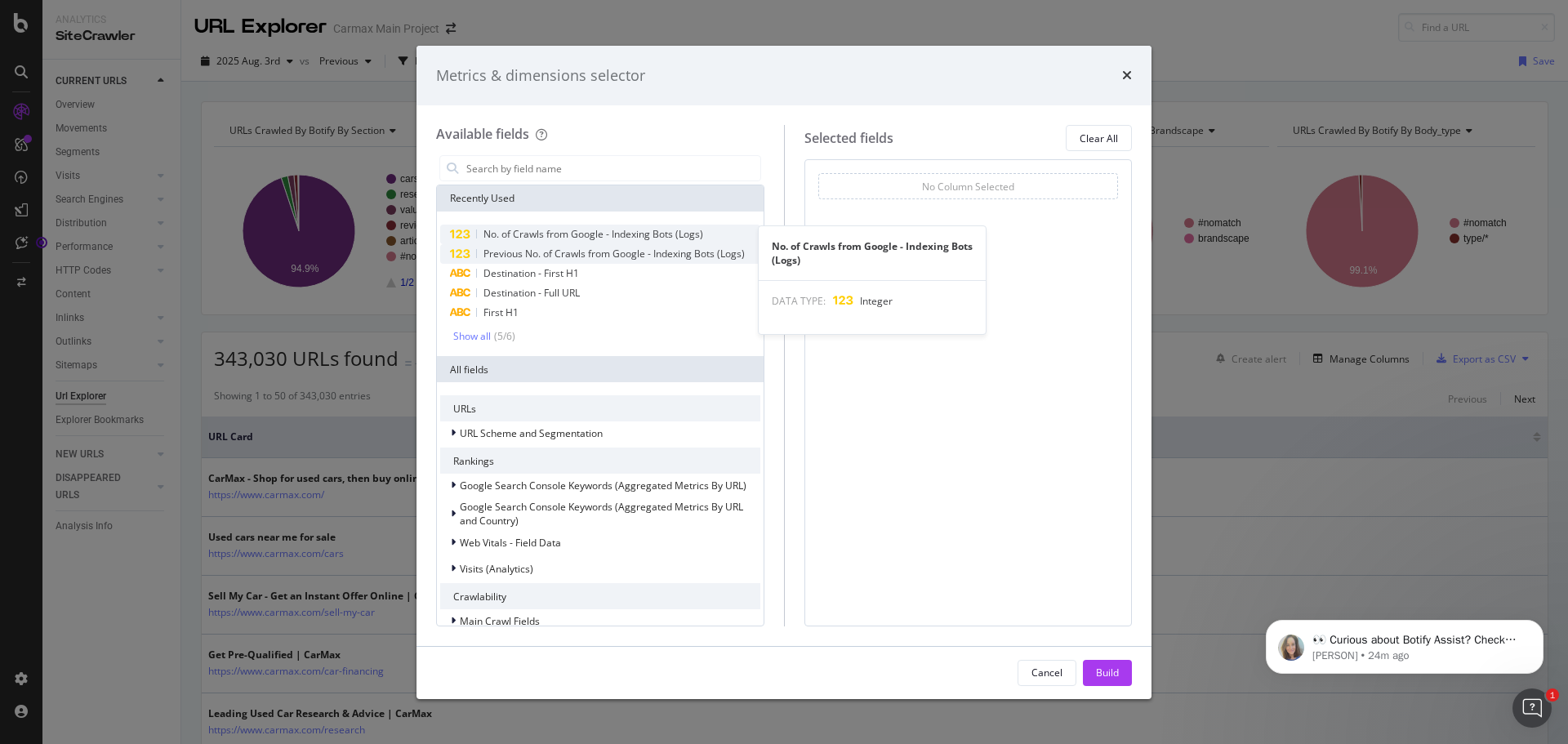 click on "No. of Crawls from Google - Indexing Bots (Logs)" at bounding box center (593, 234) 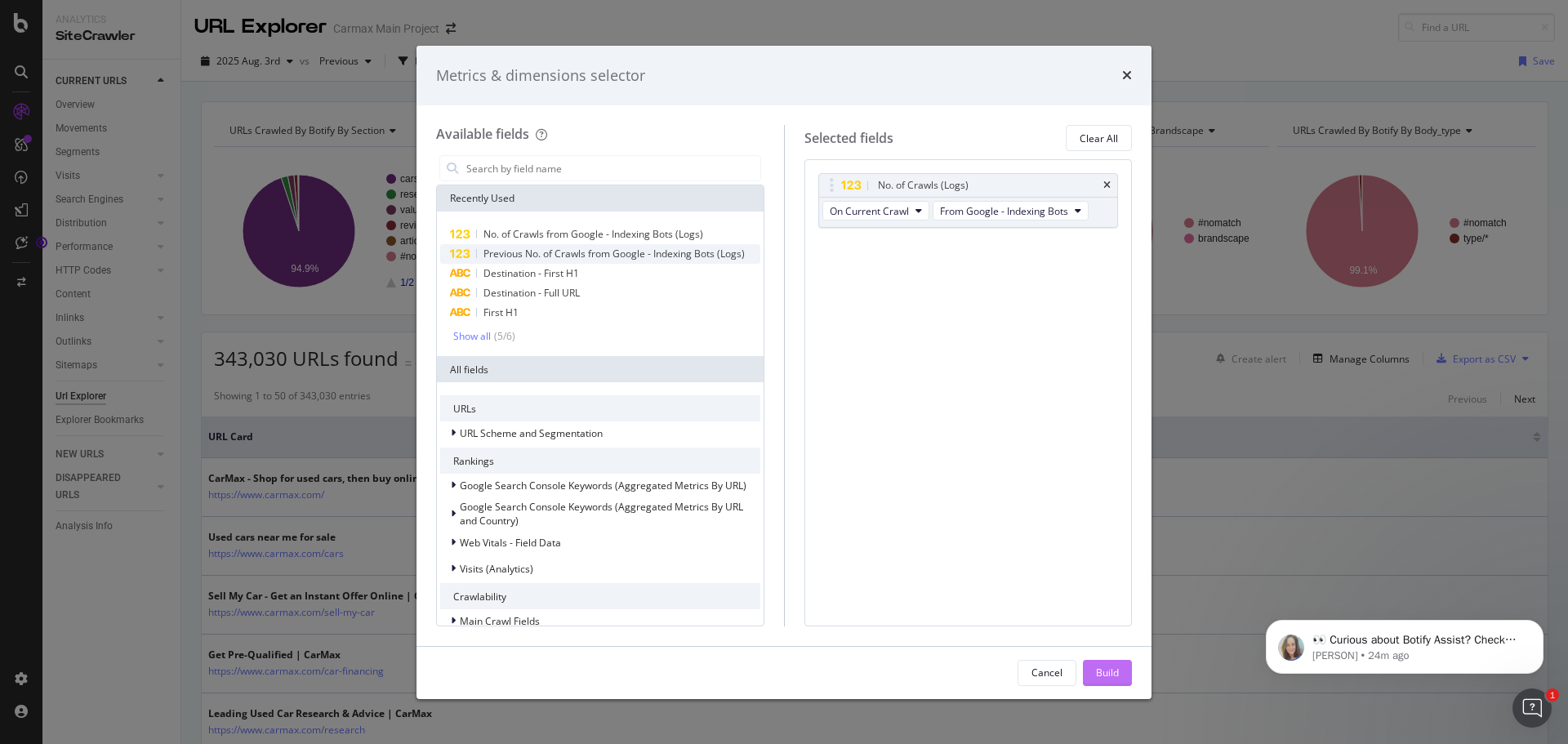 click on "Build" at bounding box center [1107, 672] 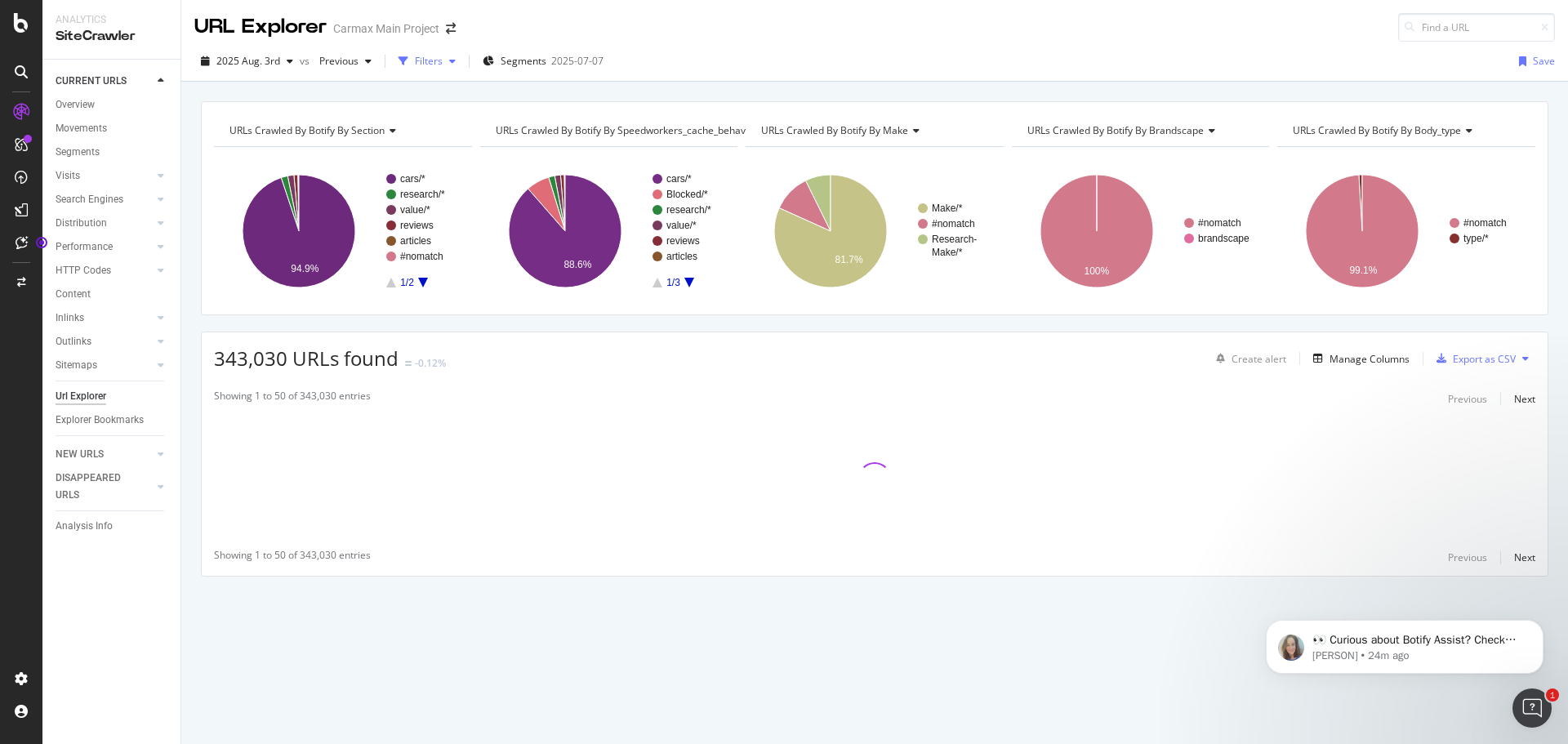 click on "Filters" at bounding box center [429, 60] 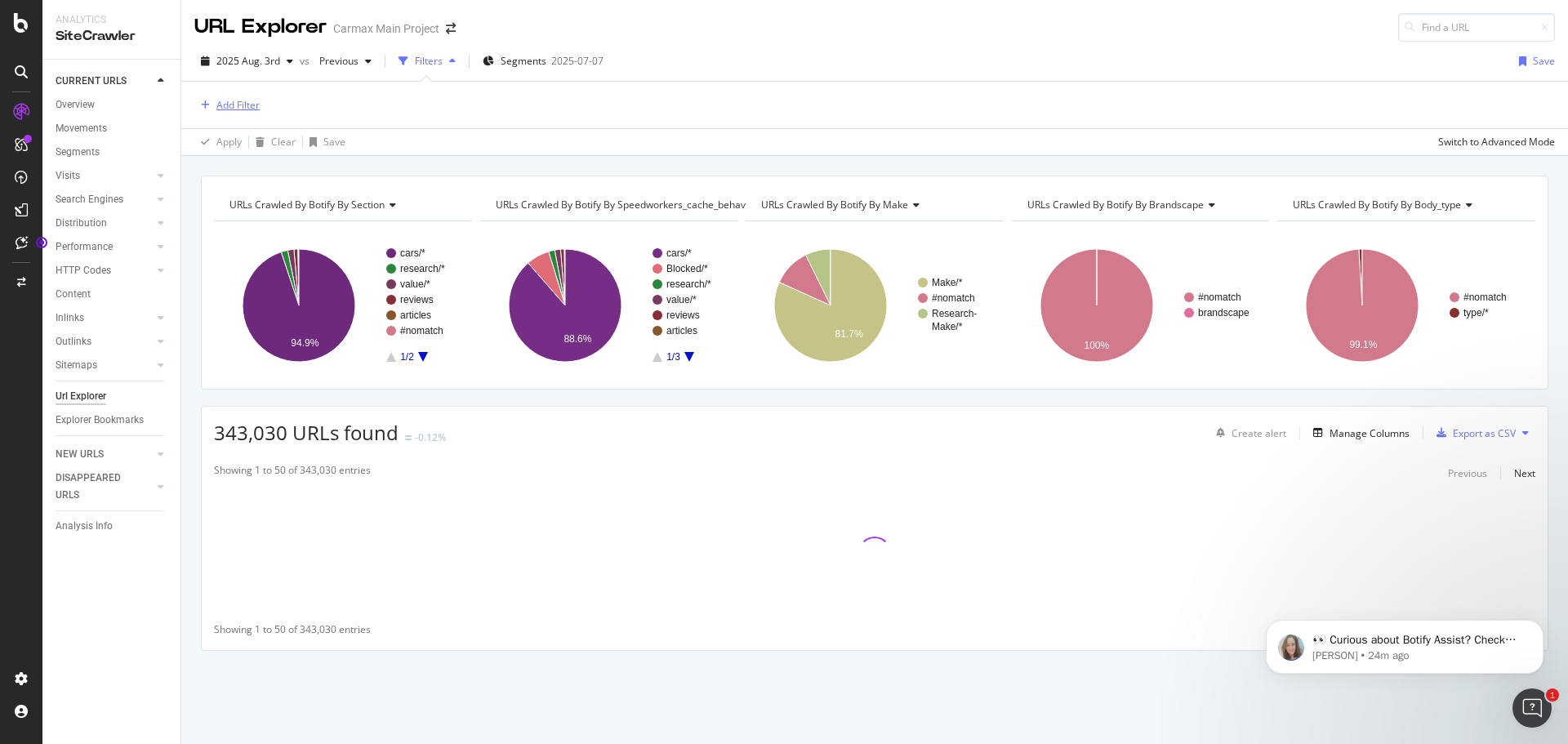 click on "Add Filter" at bounding box center (238, 105) 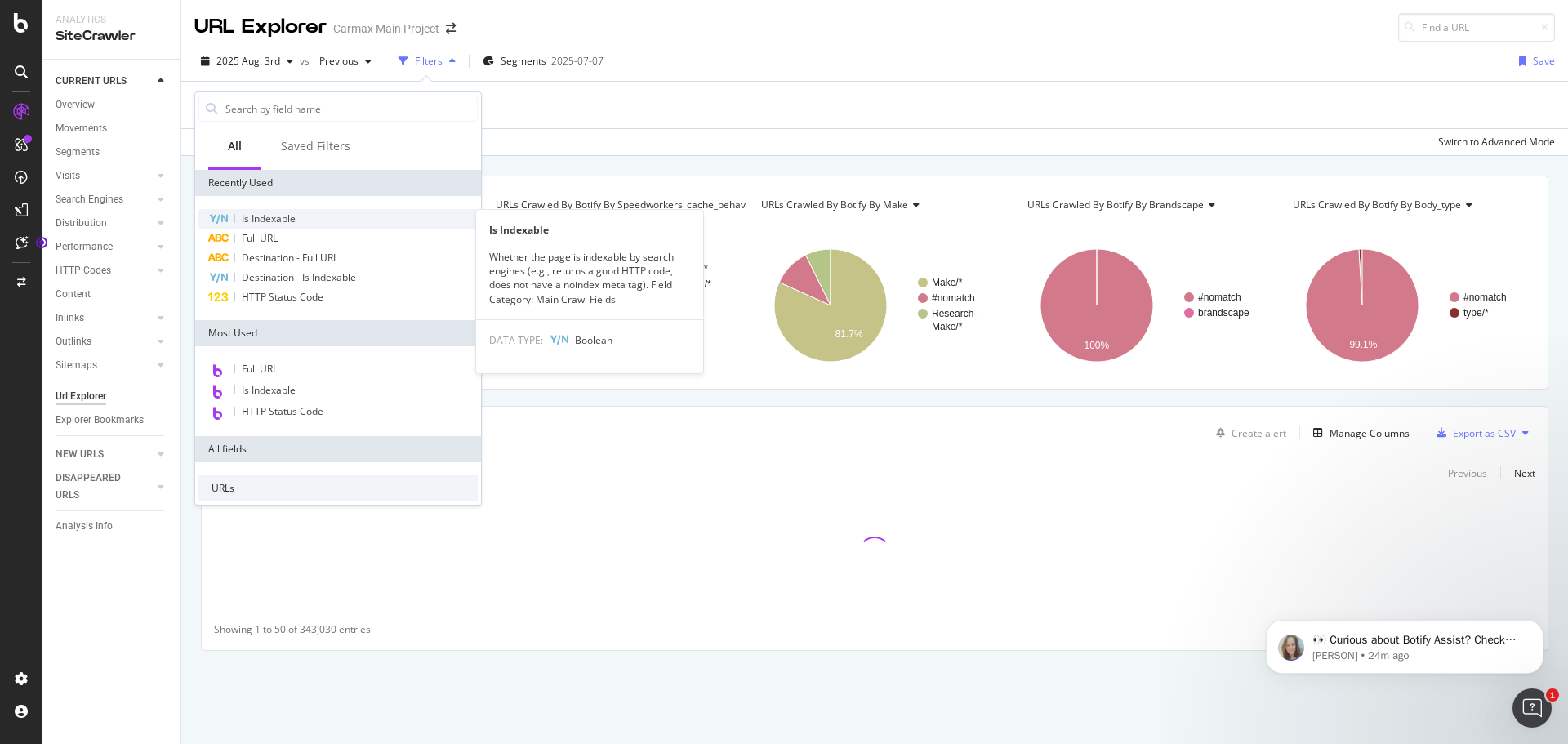 click on "Is Indexable" at bounding box center (269, 218) 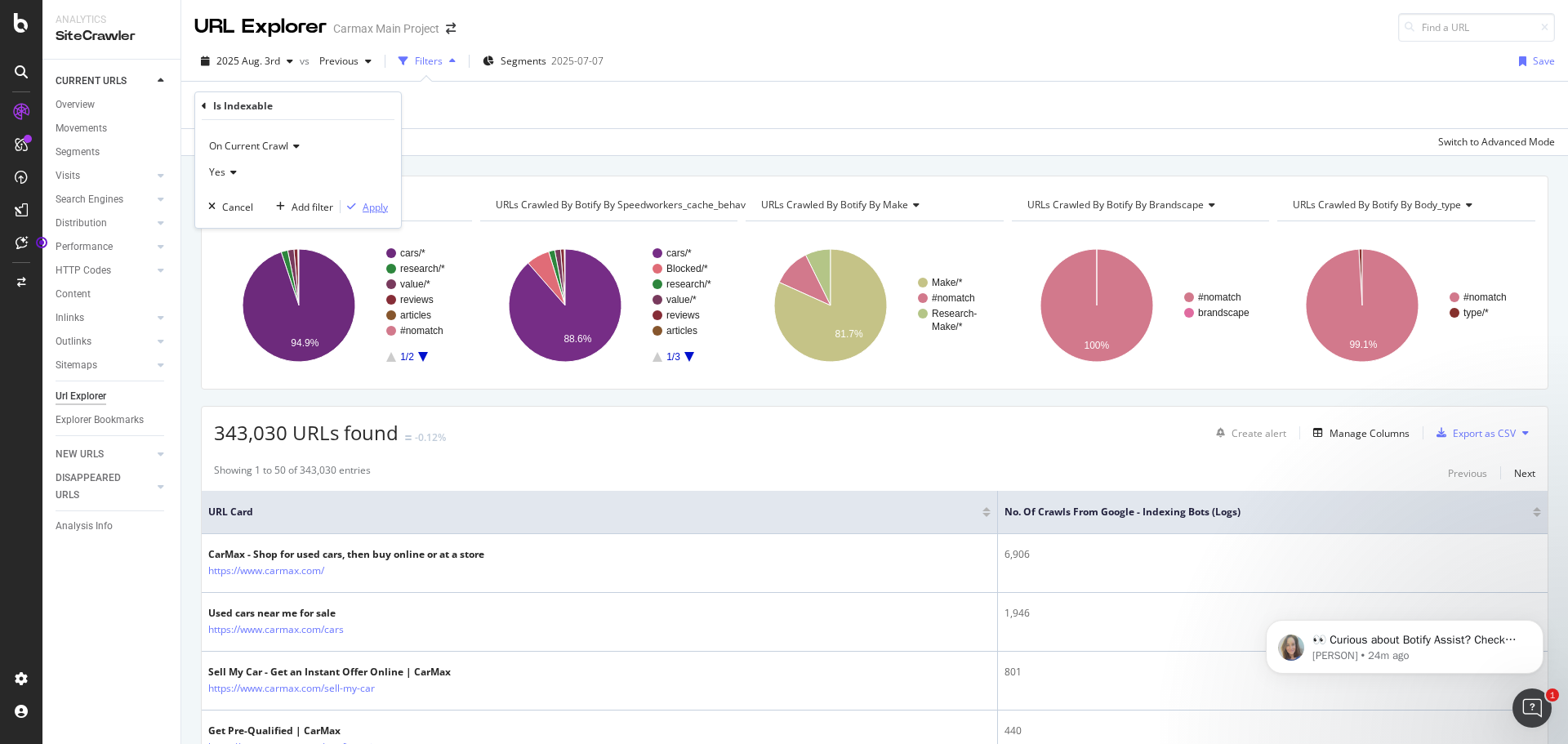 click on "Apply" at bounding box center [375, 207] 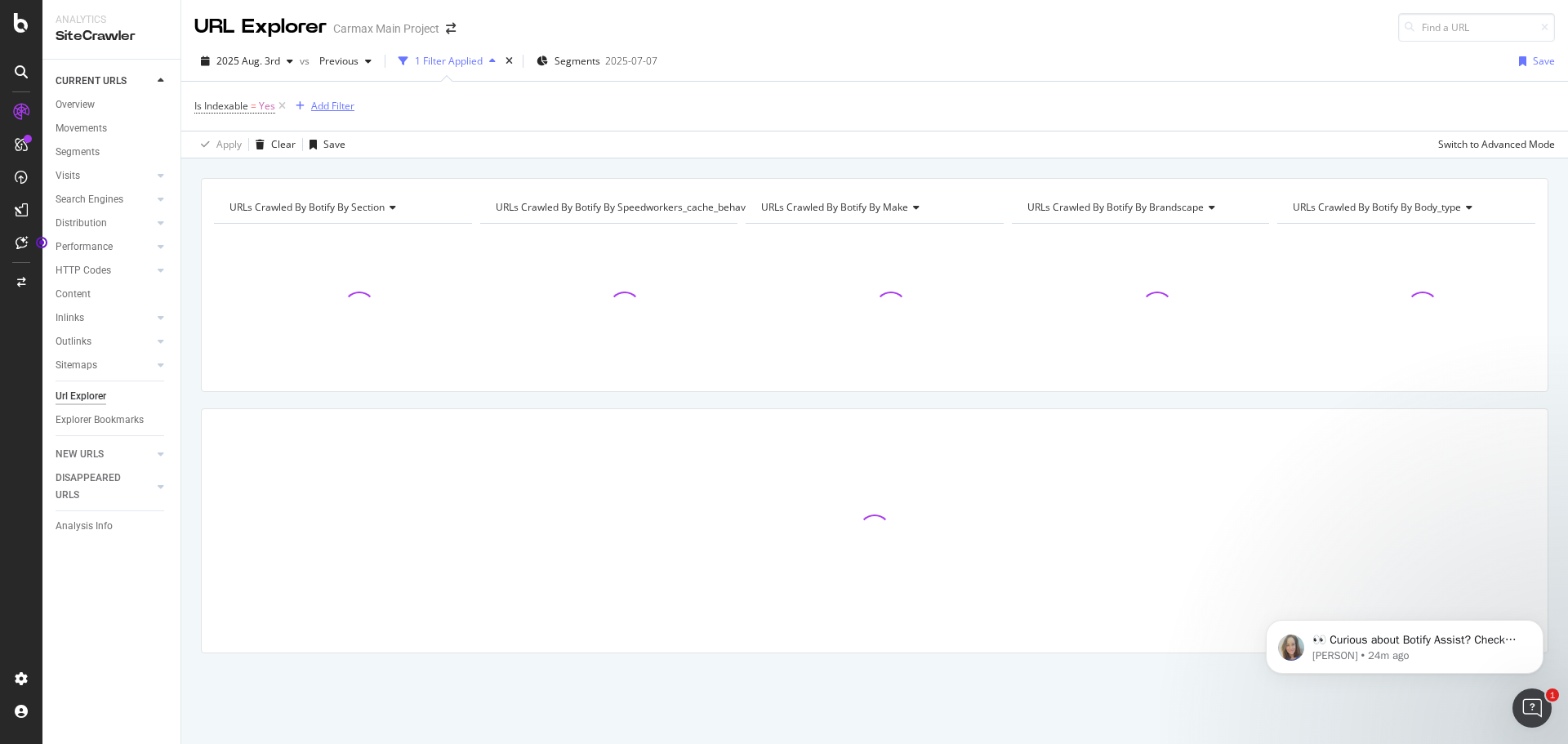 click on "Add Filter" at bounding box center (332, 105) 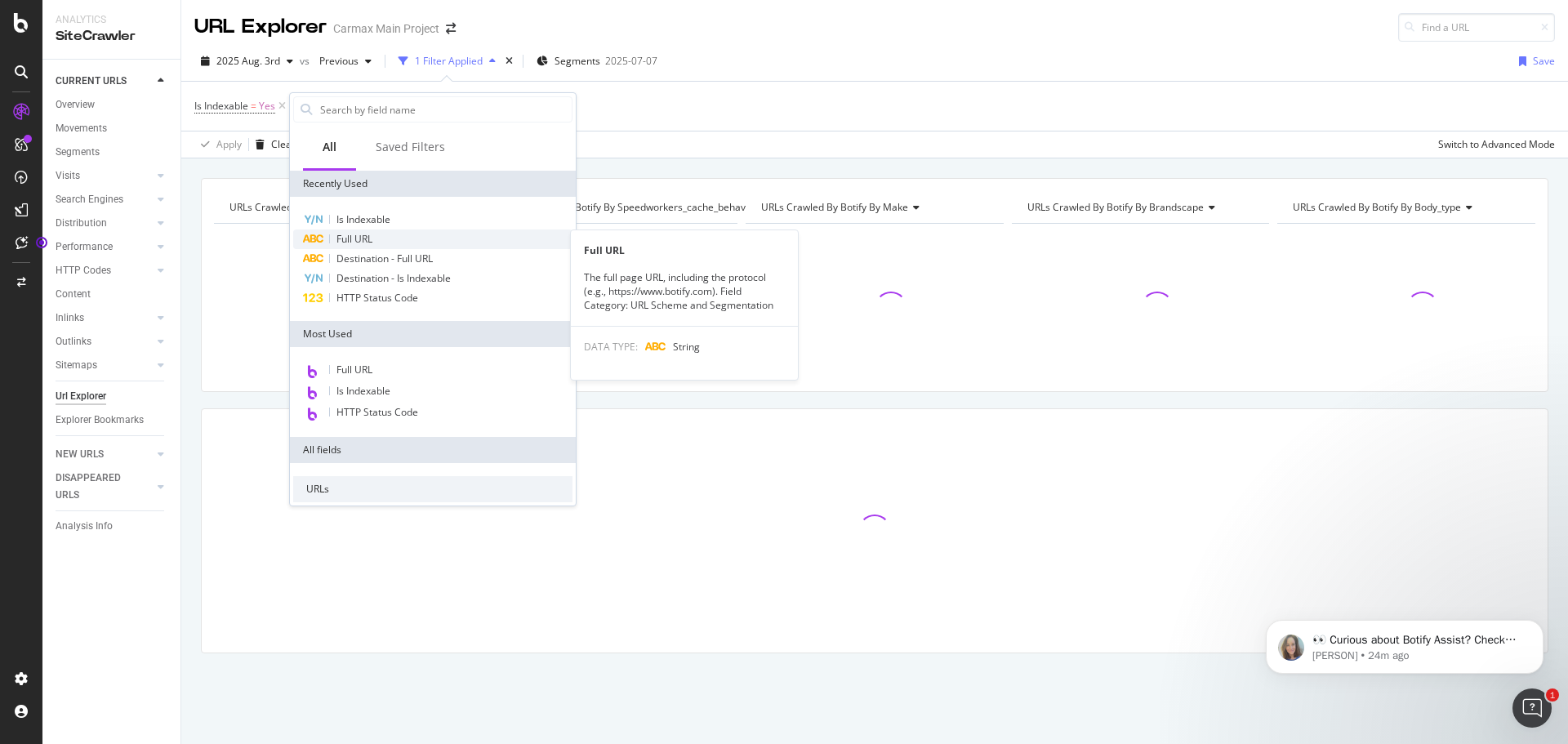 click on "Full URL" at bounding box center (354, 238) 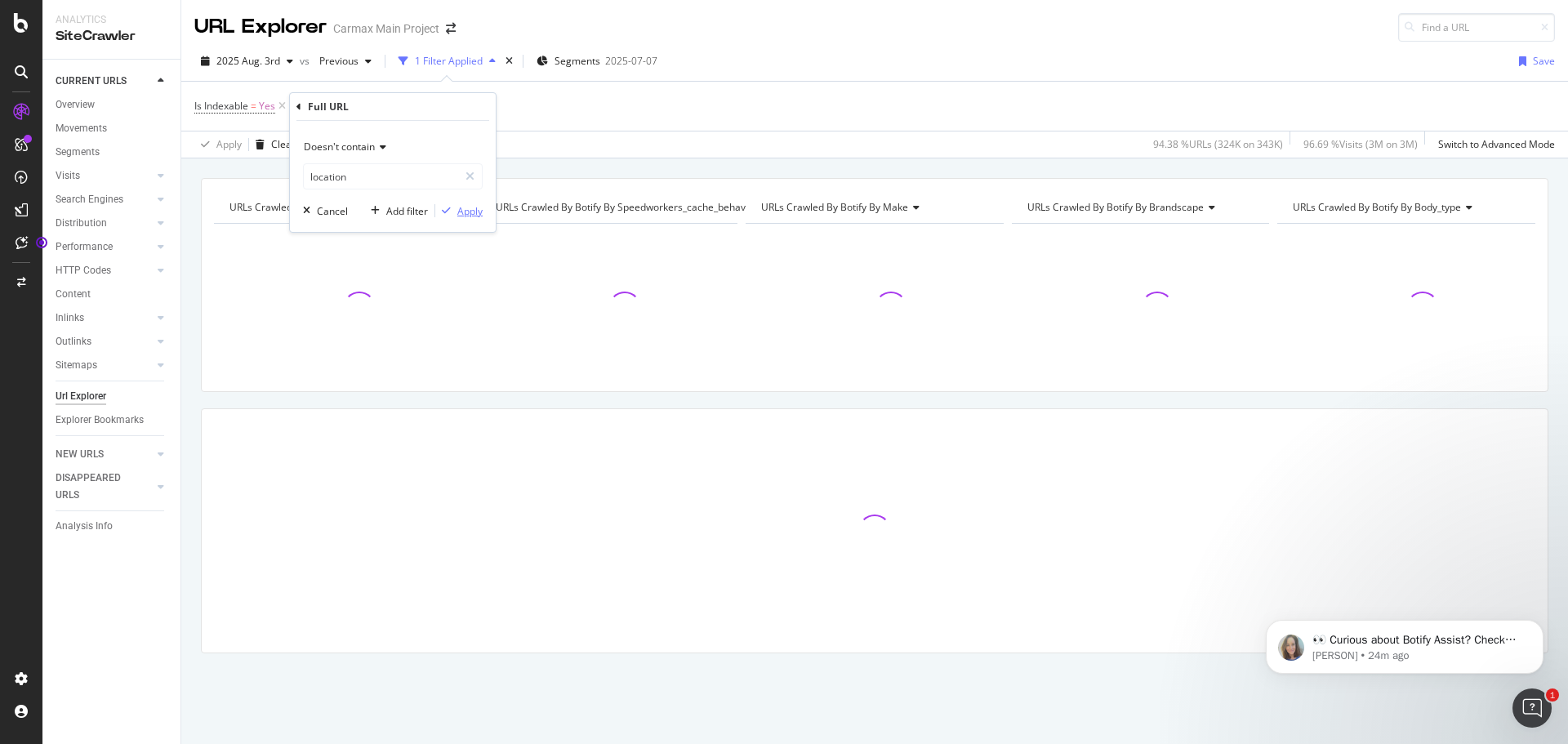 click on "Apply" at bounding box center [470, 211] 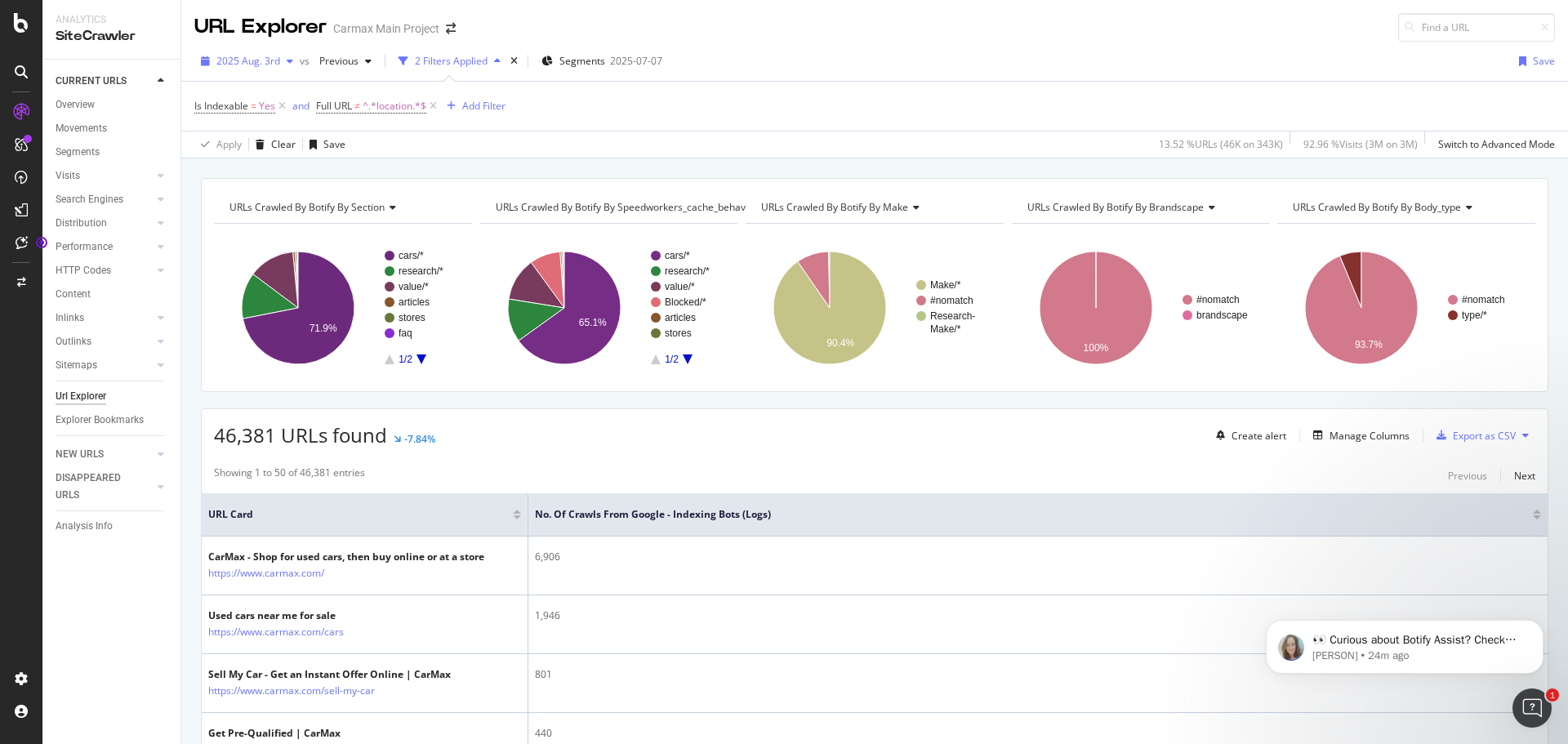 click at bounding box center [290, 61] 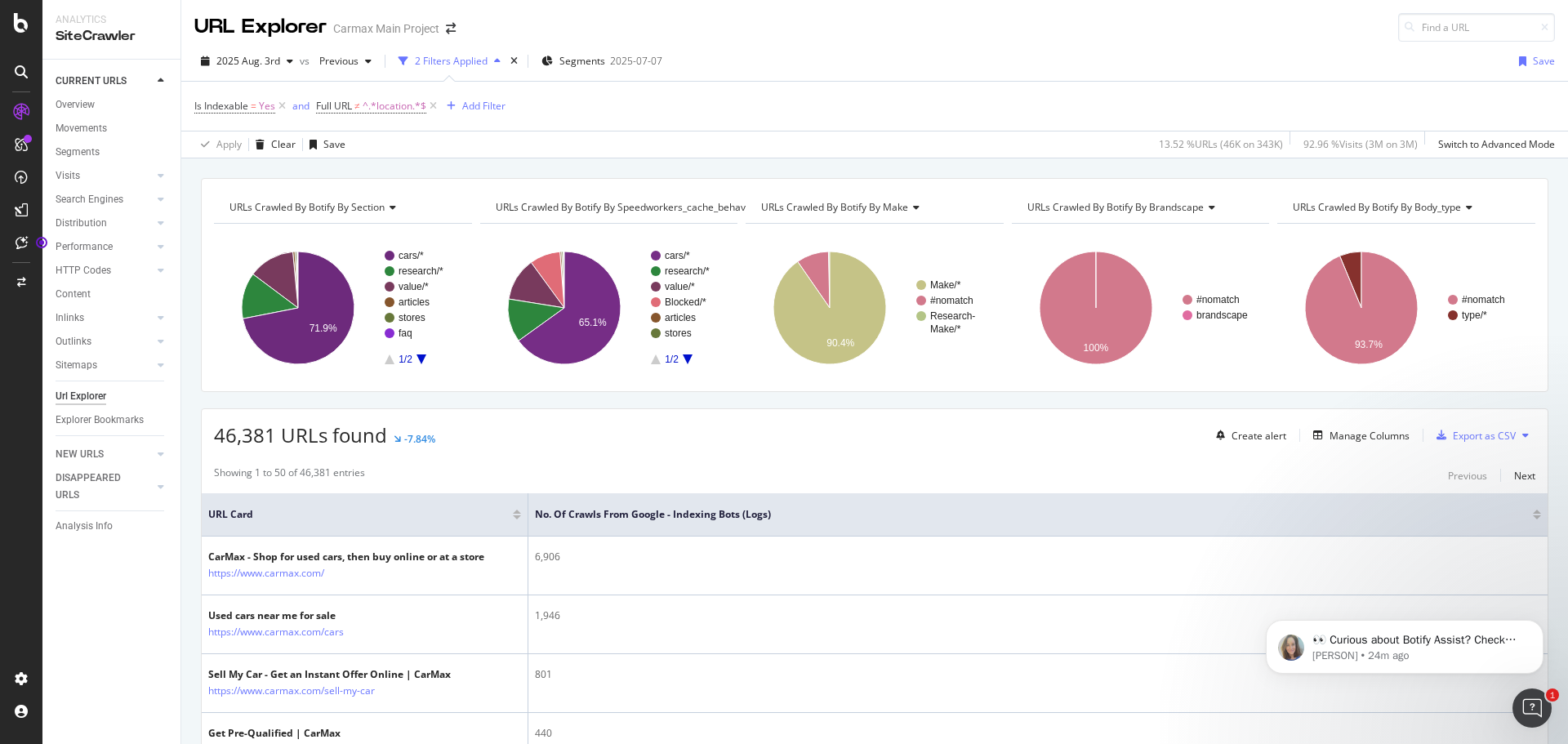 click on "Is Indexable   =     Yes and Full URL   ≠     ^.*location.*$ Add Filter" at bounding box center (875, 106) 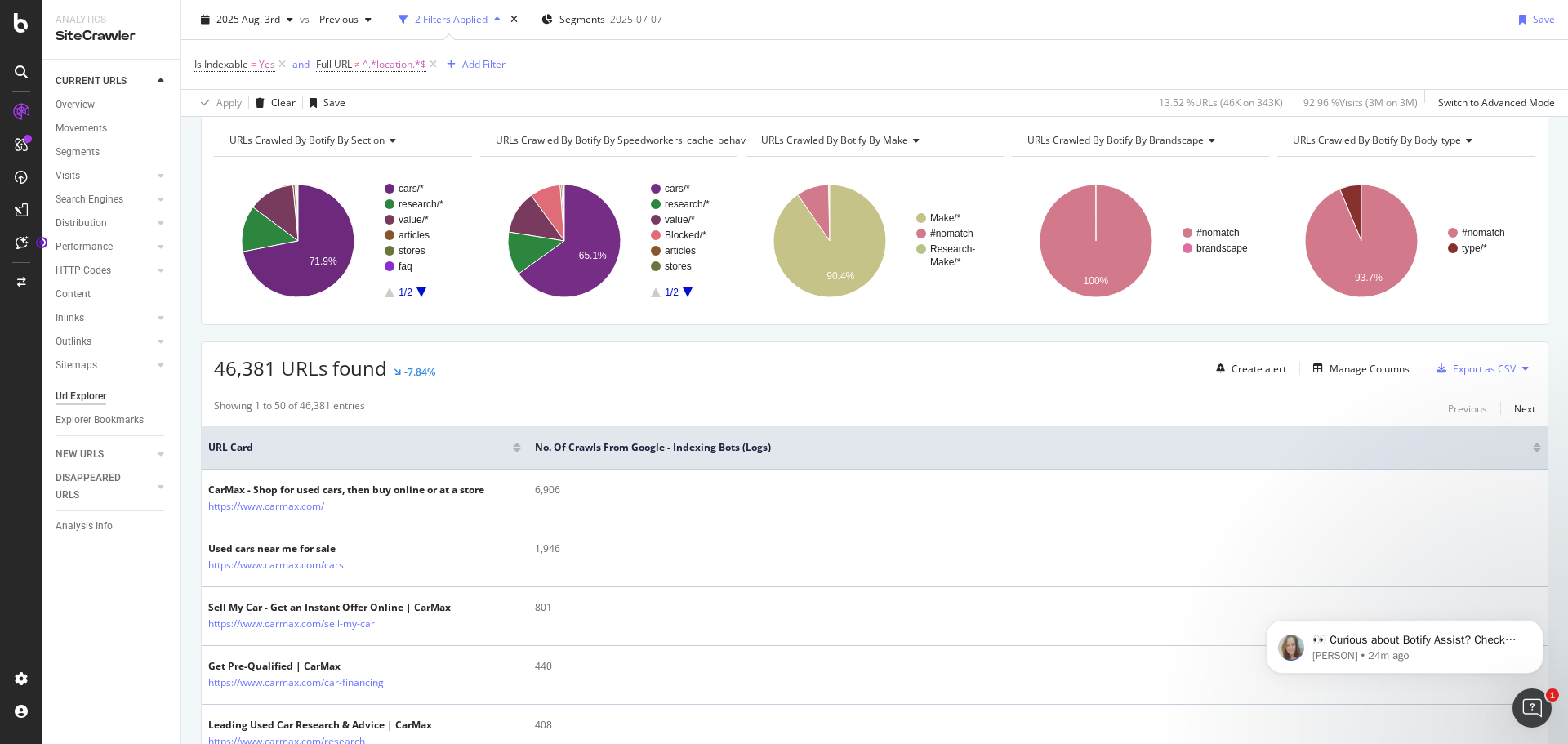 scroll, scrollTop: 20, scrollLeft: 0, axis: vertical 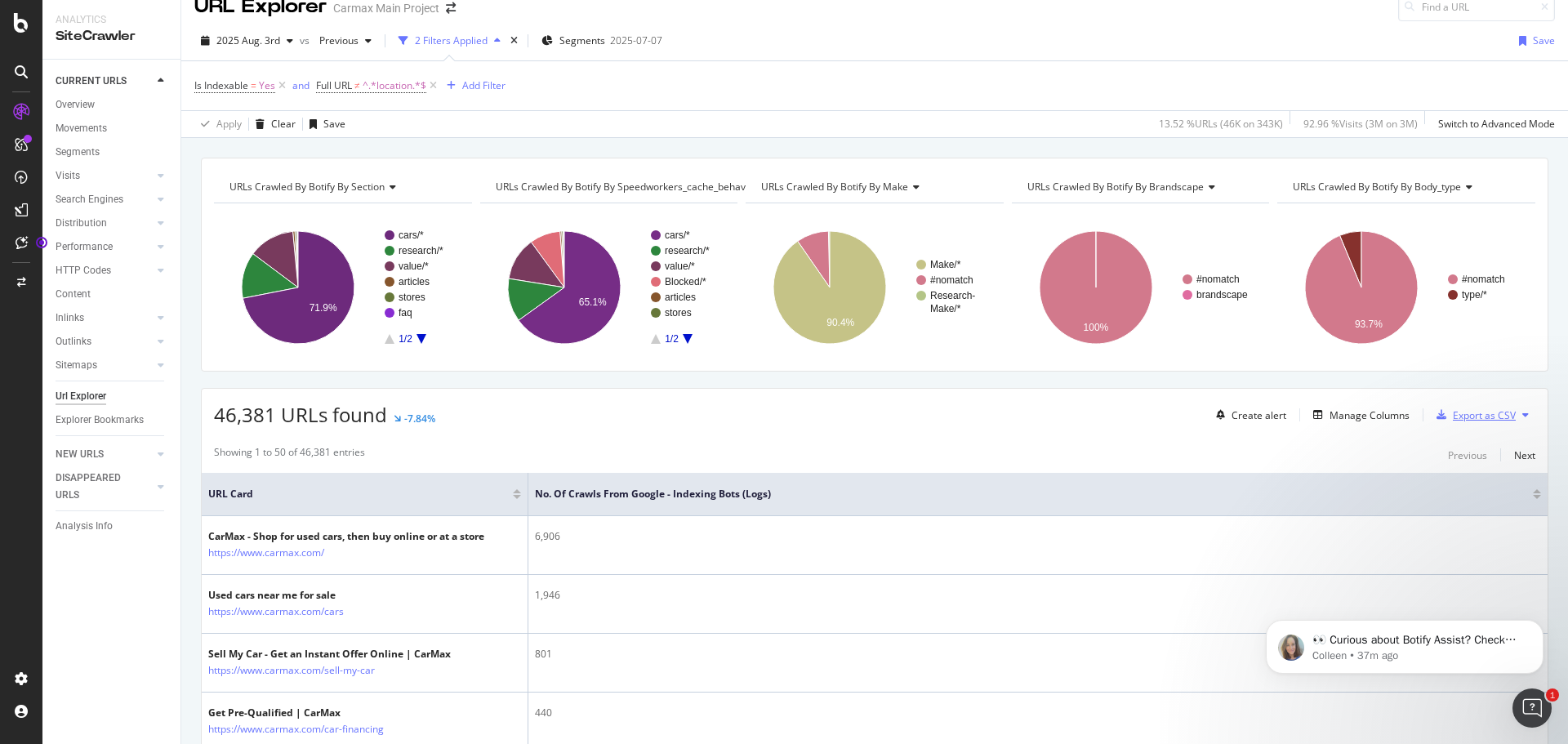 click on "Export as CSV" at bounding box center (1484, 415) 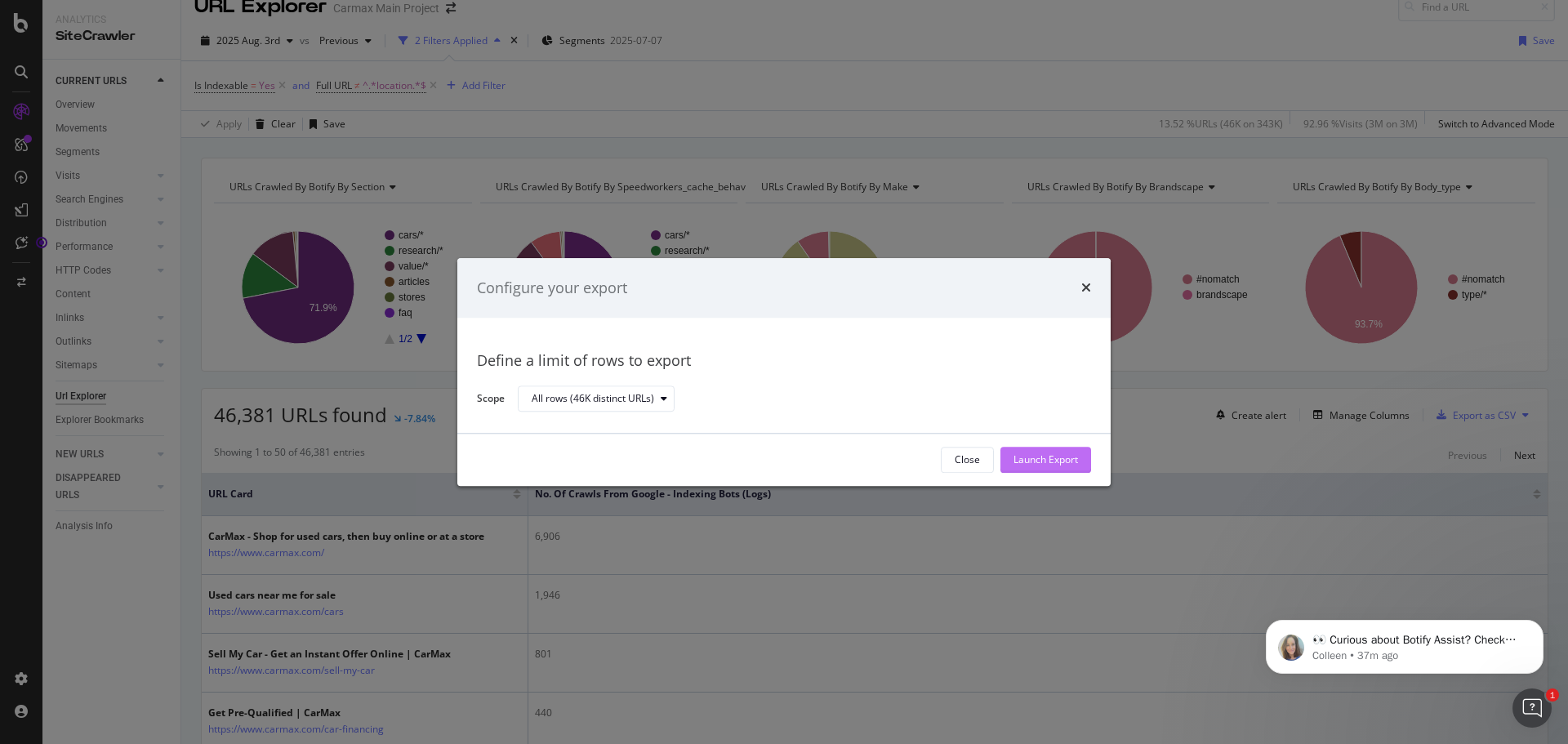 click on "Launch Export" at bounding box center (1045, 460) 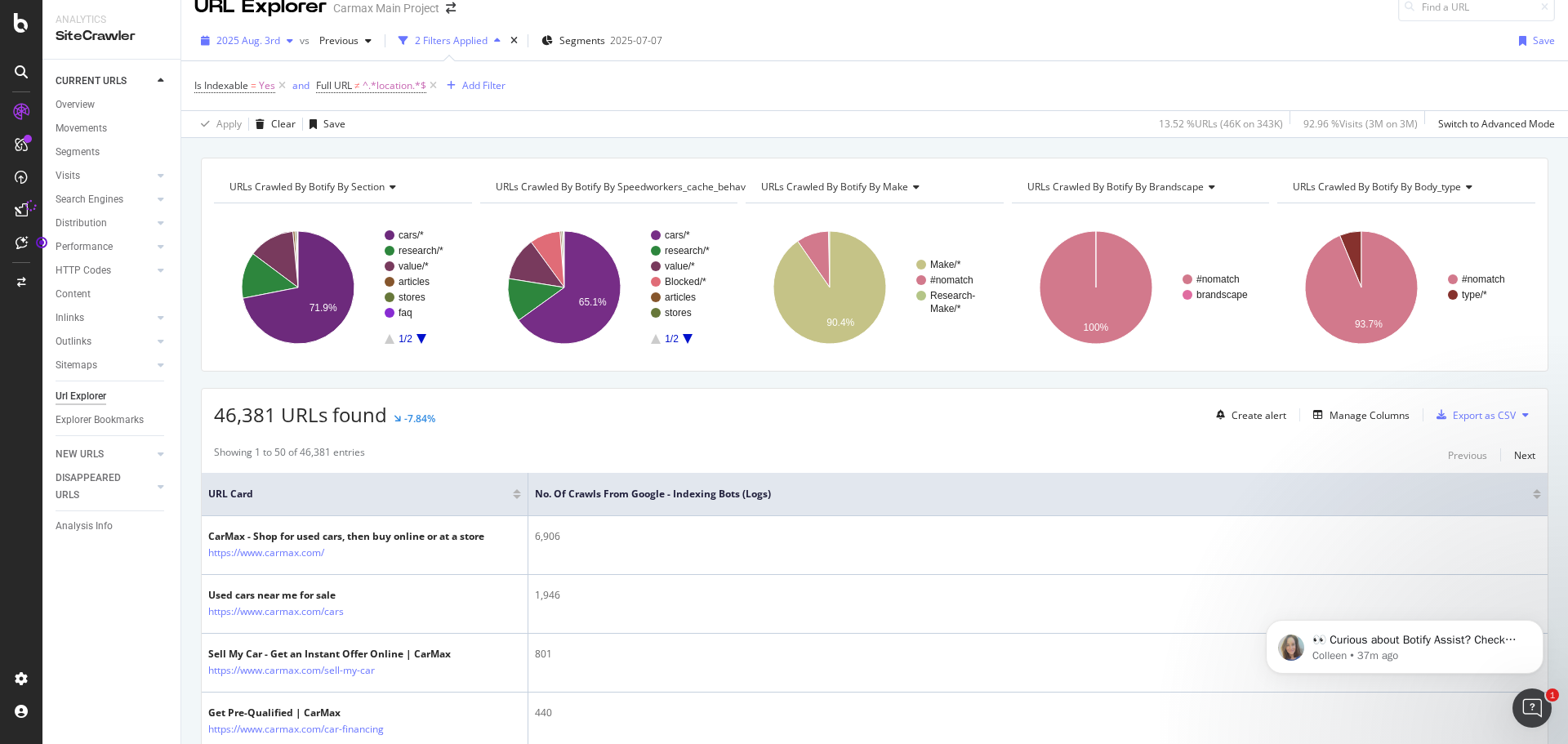 click on "2025 Aug. 3rd" at bounding box center [248, 40] 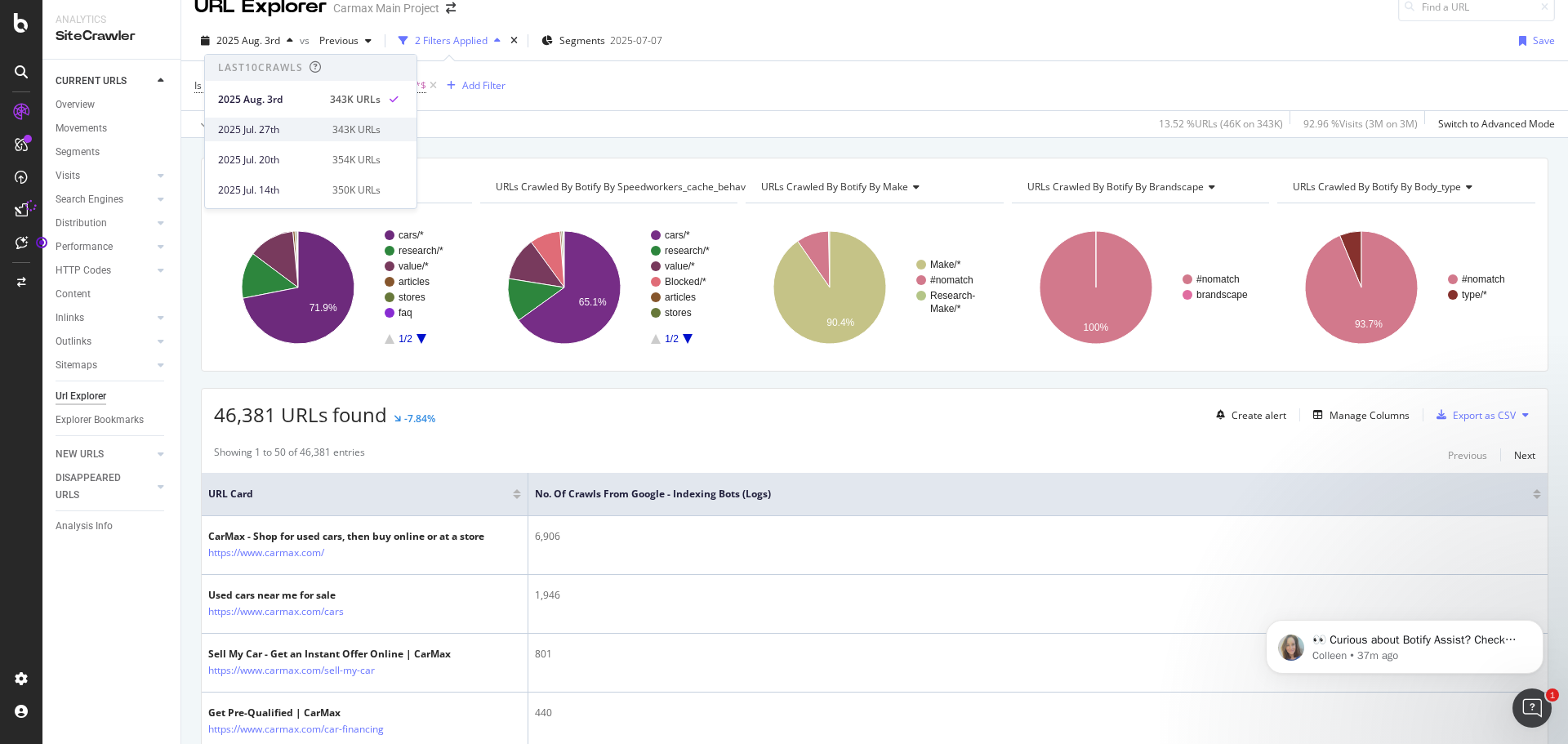 click on "2025 Jul. 27th 343K URLs" at bounding box center [310, 129] 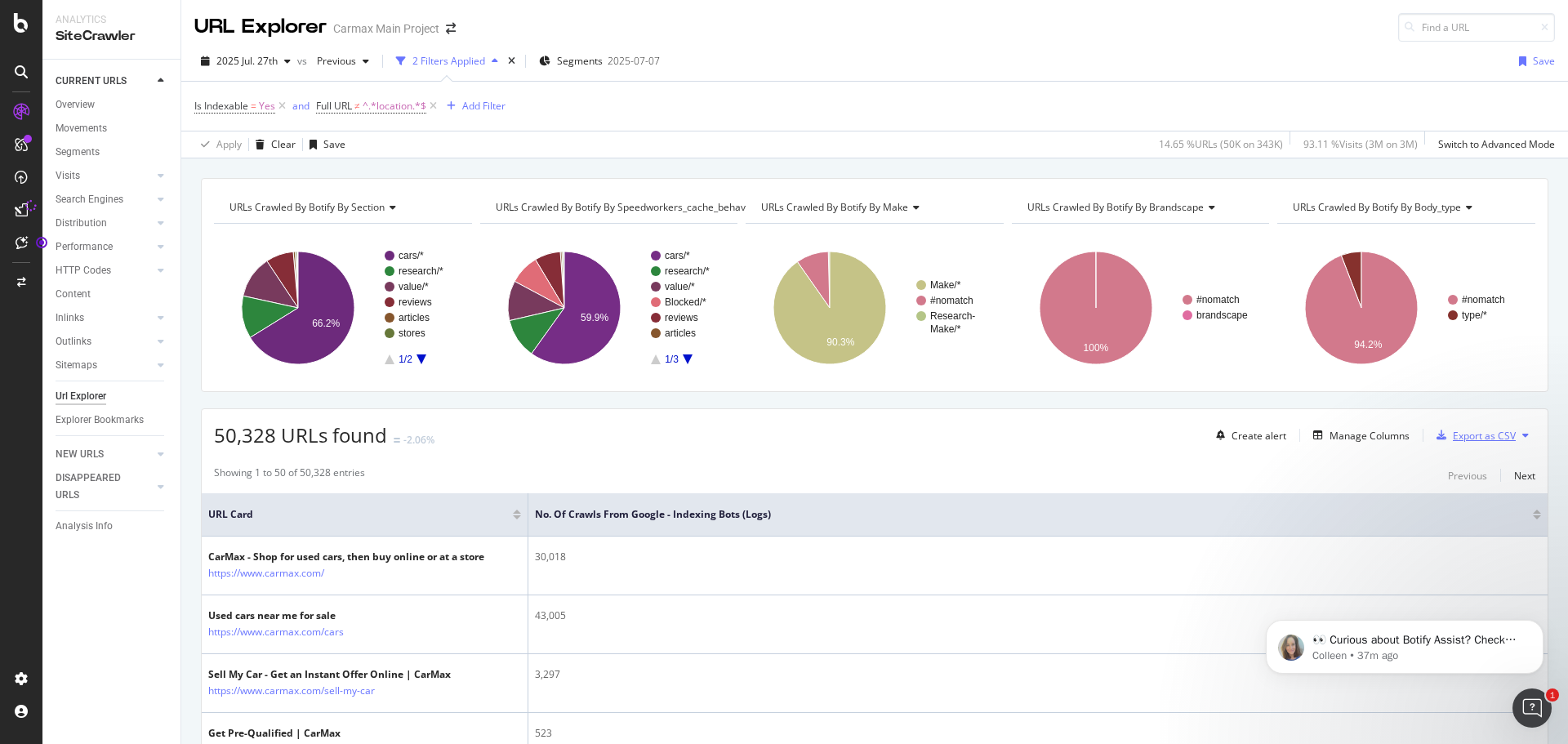 click on "Export as CSV" at bounding box center [1484, 435] 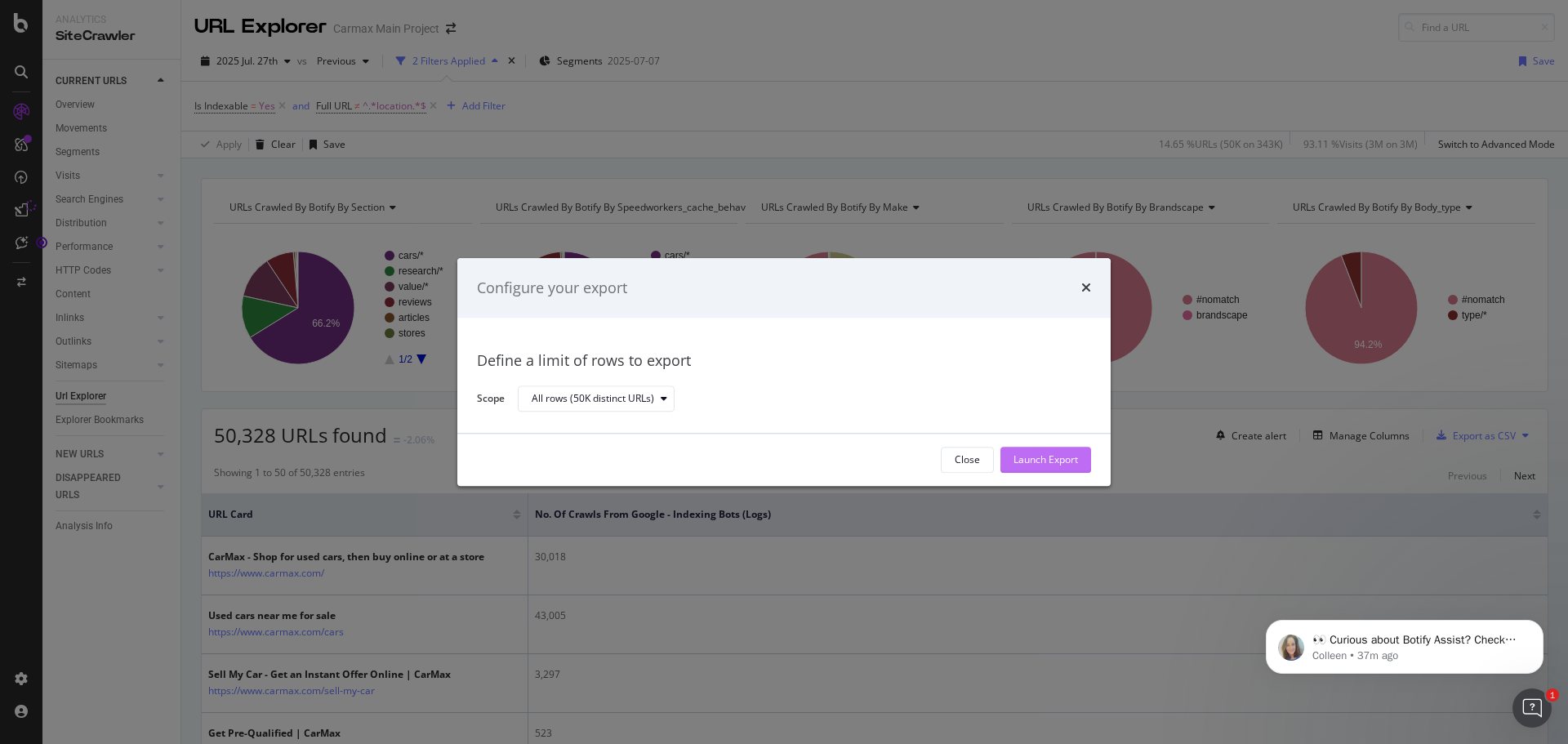 click on "Launch Export" at bounding box center (1045, 460) 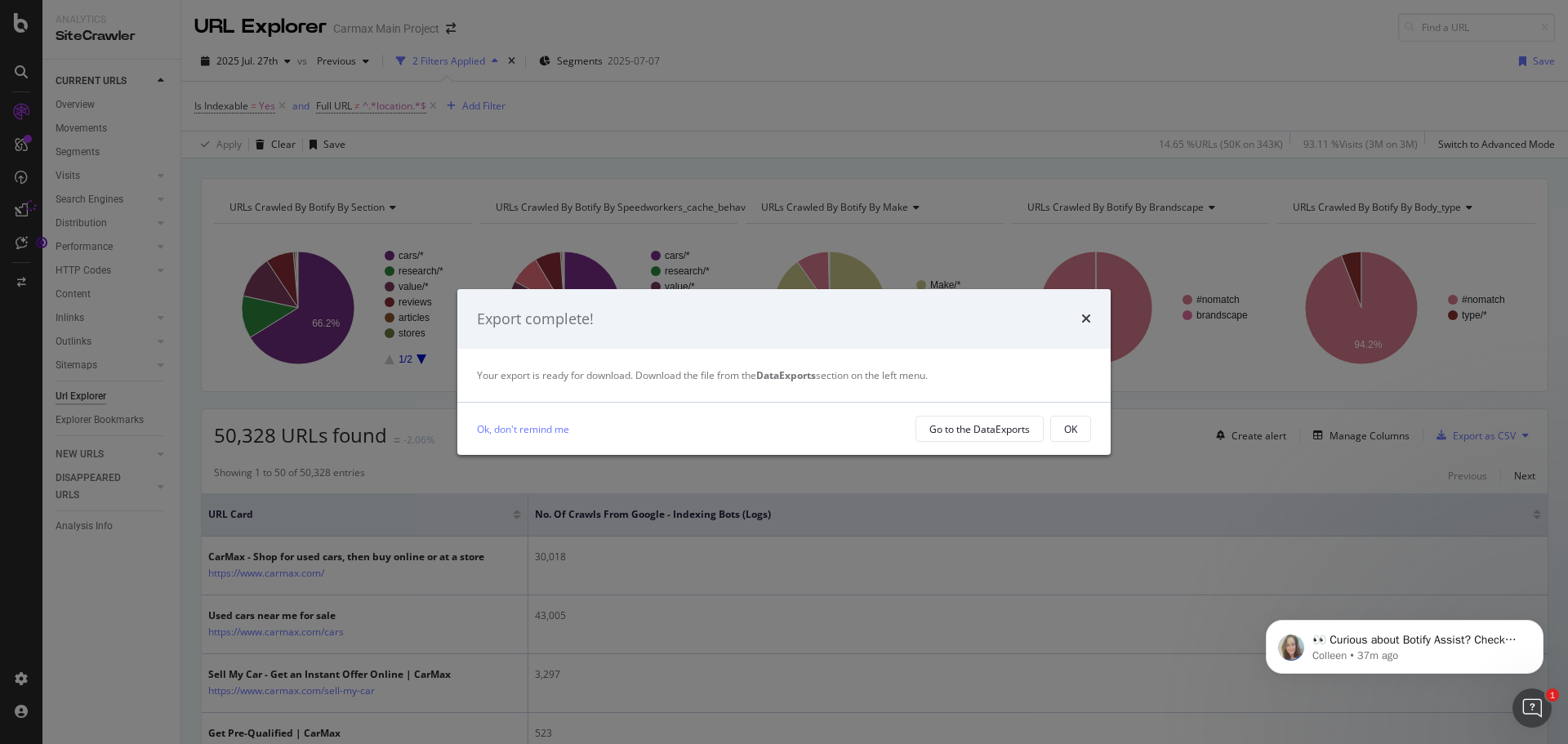 click on "Export complete!" at bounding box center (784, 319) 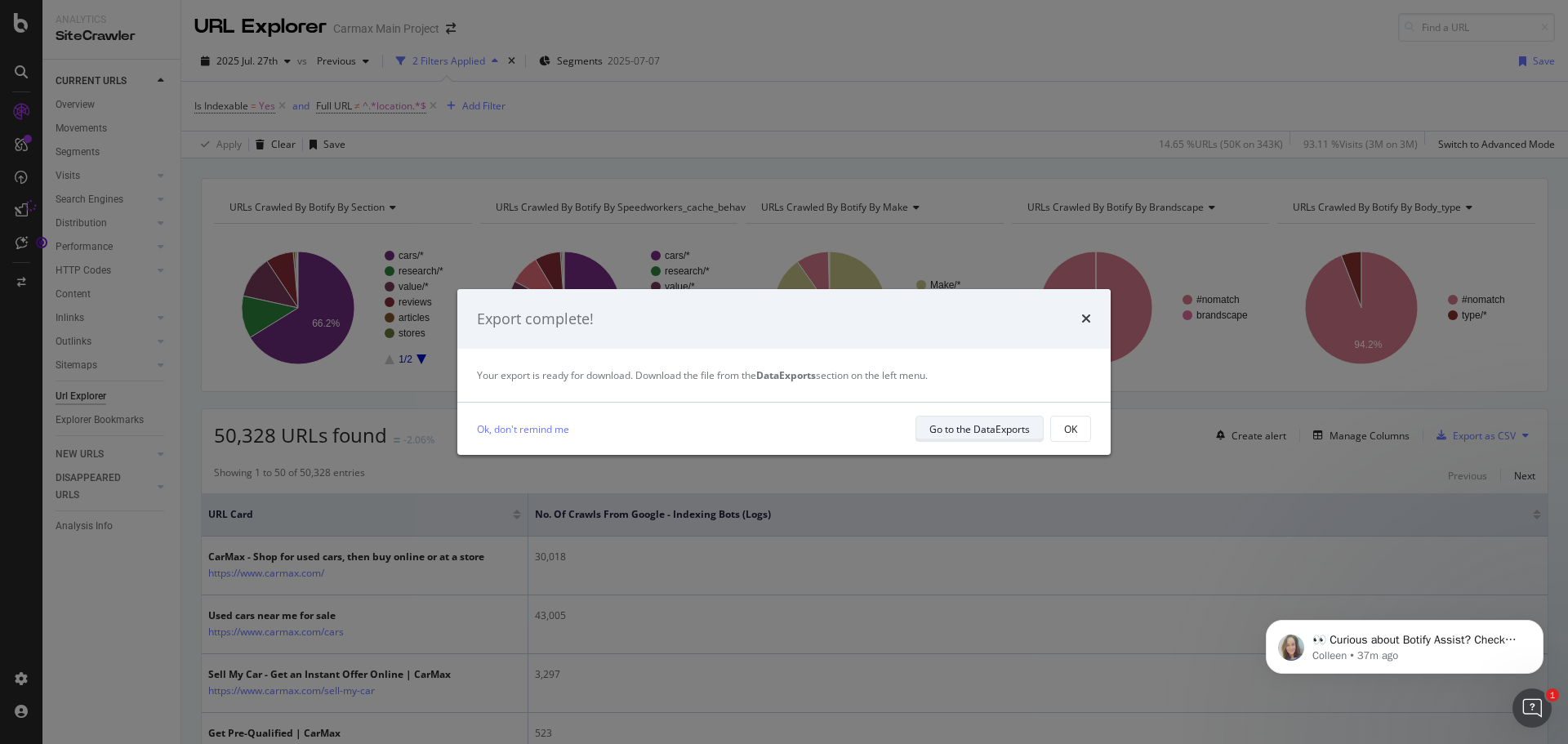 click on "Go to the DataExports" at bounding box center (979, 429) 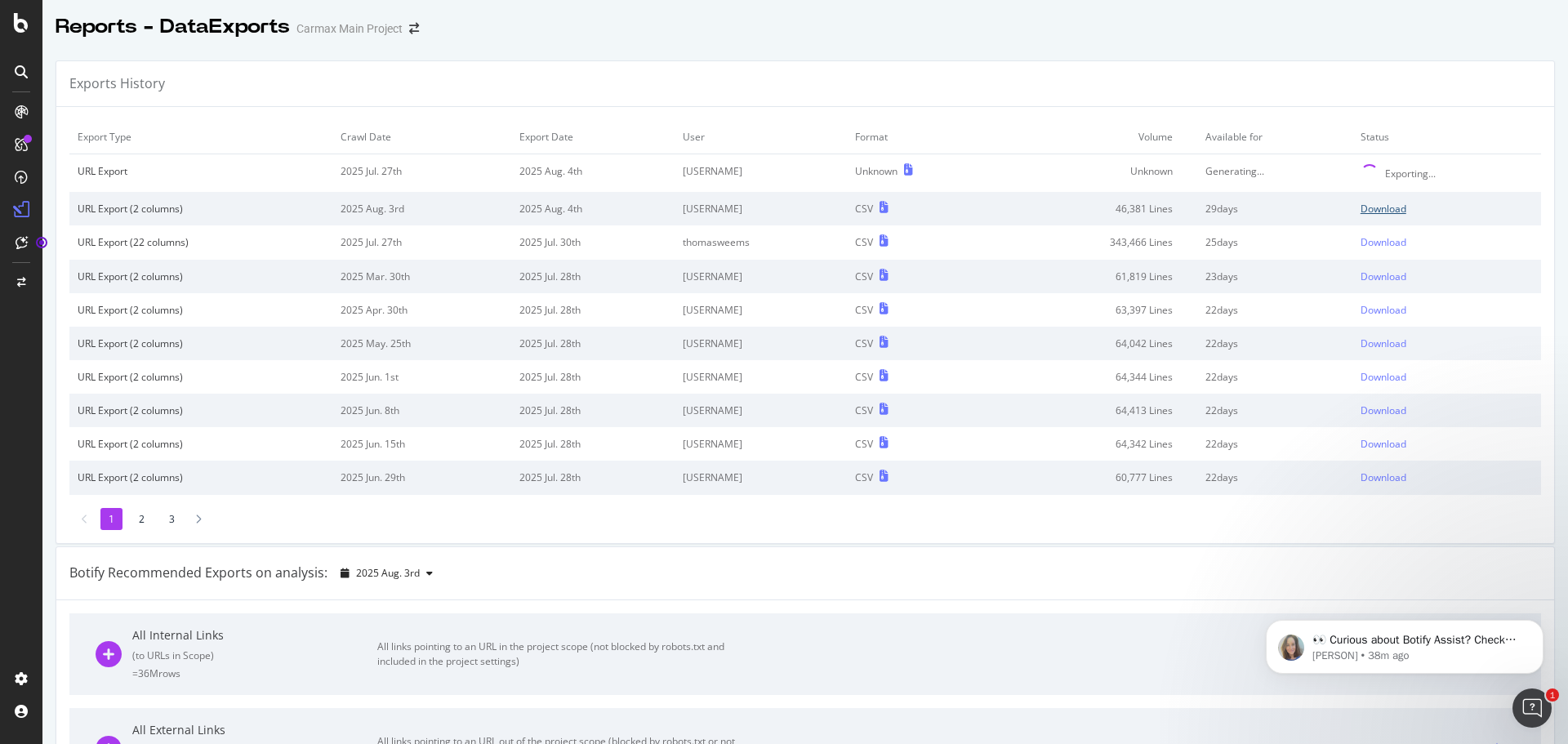 click on "Download" at bounding box center [1383, 208] 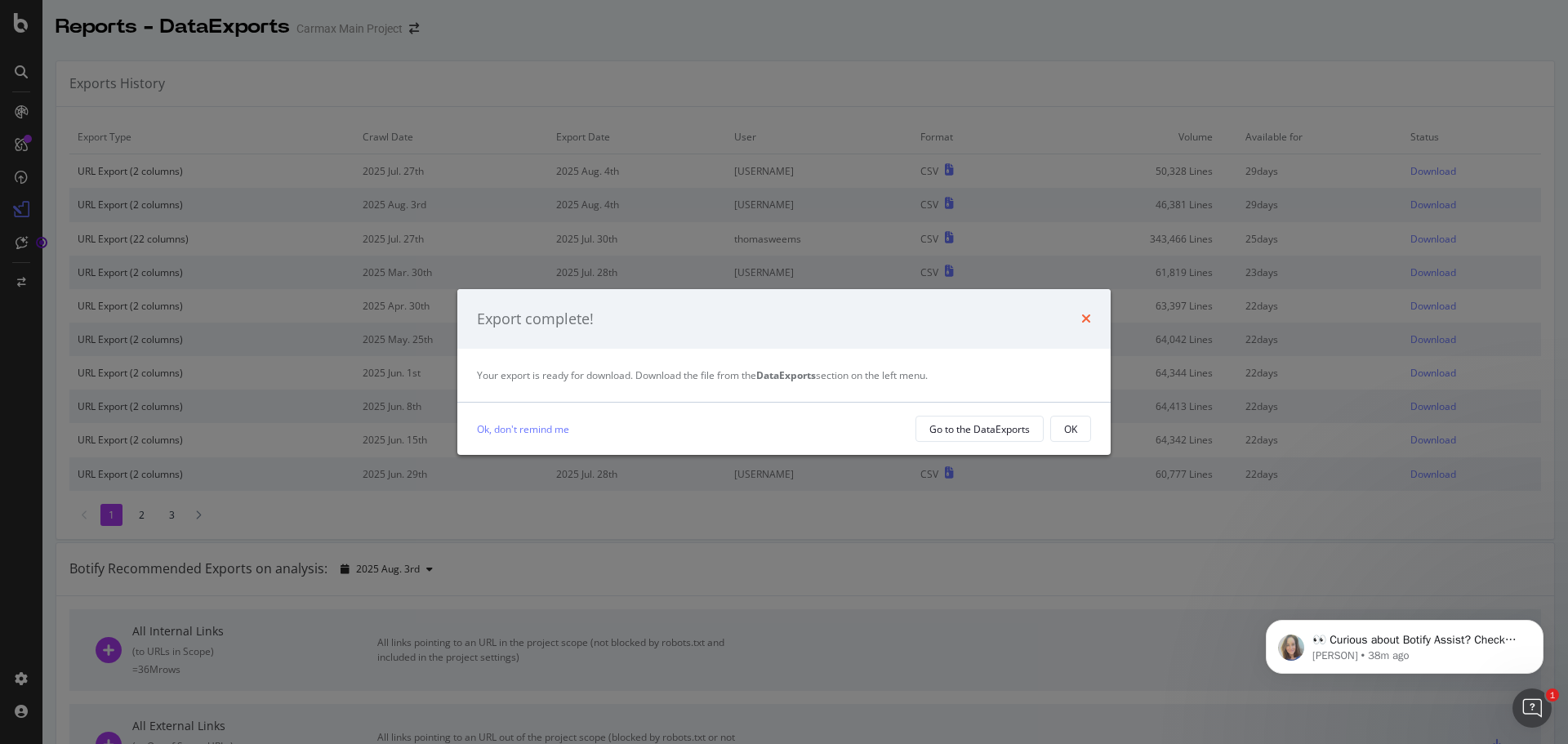 click at bounding box center (1086, 319) 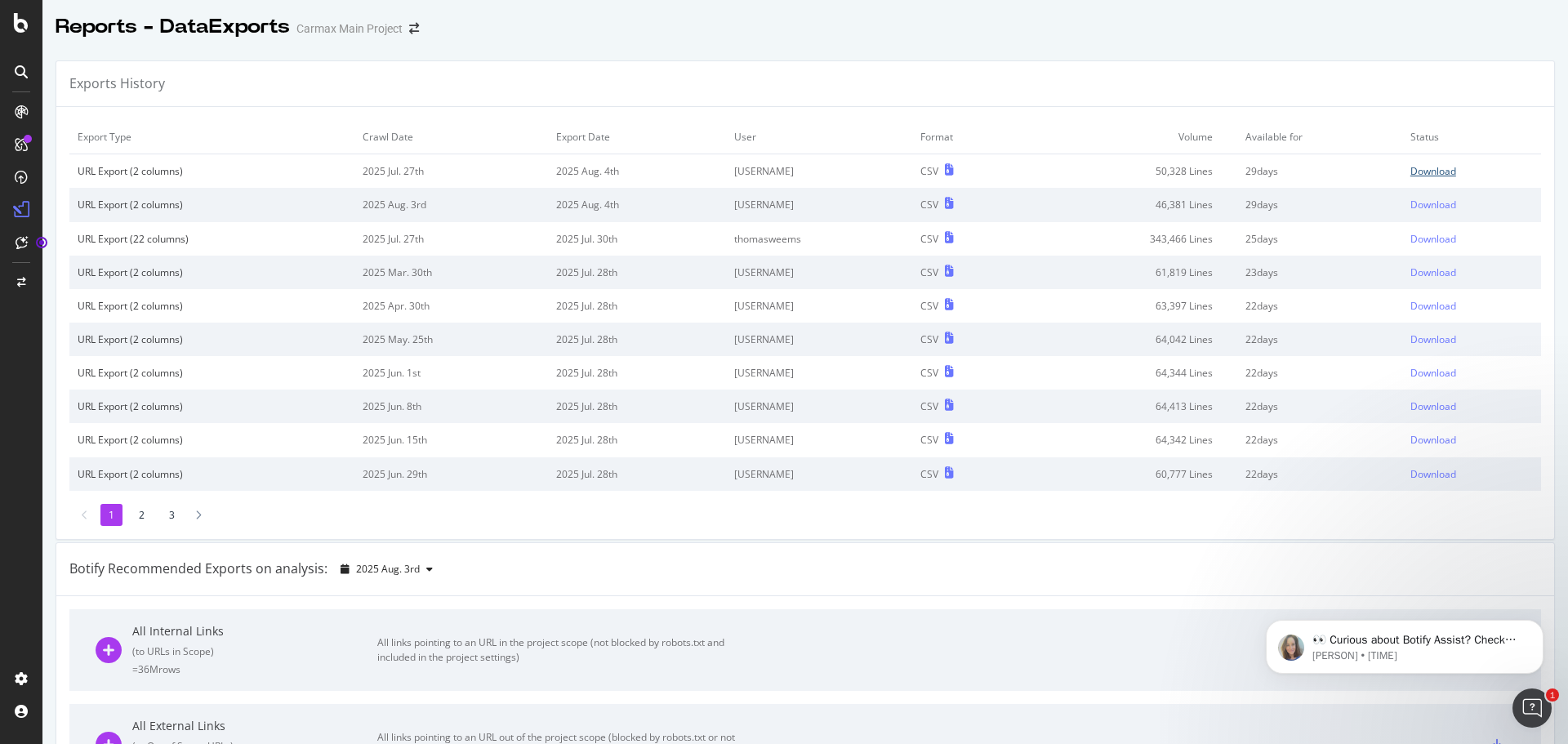 click on "Download" at bounding box center [1433, 171] 